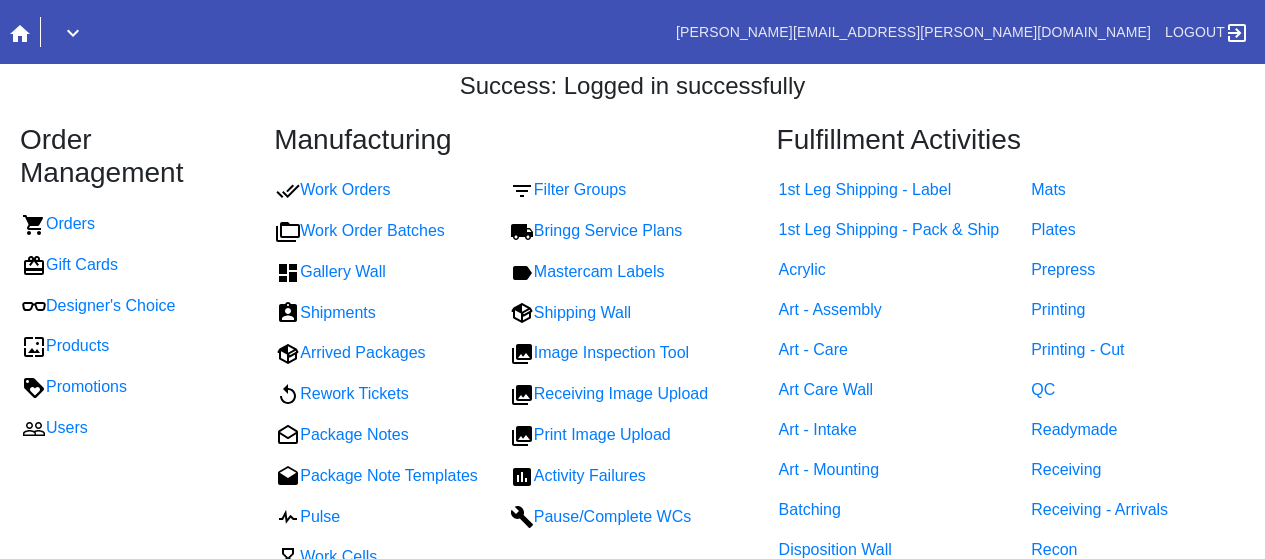 scroll, scrollTop: 0, scrollLeft: 0, axis: both 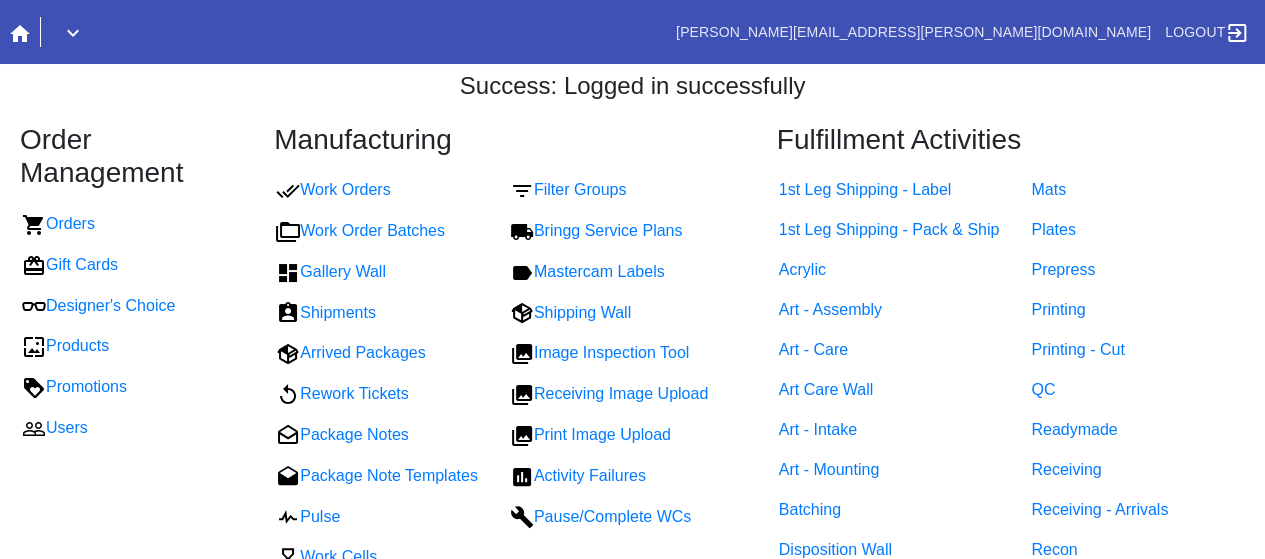 click at bounding box center (73, 32) 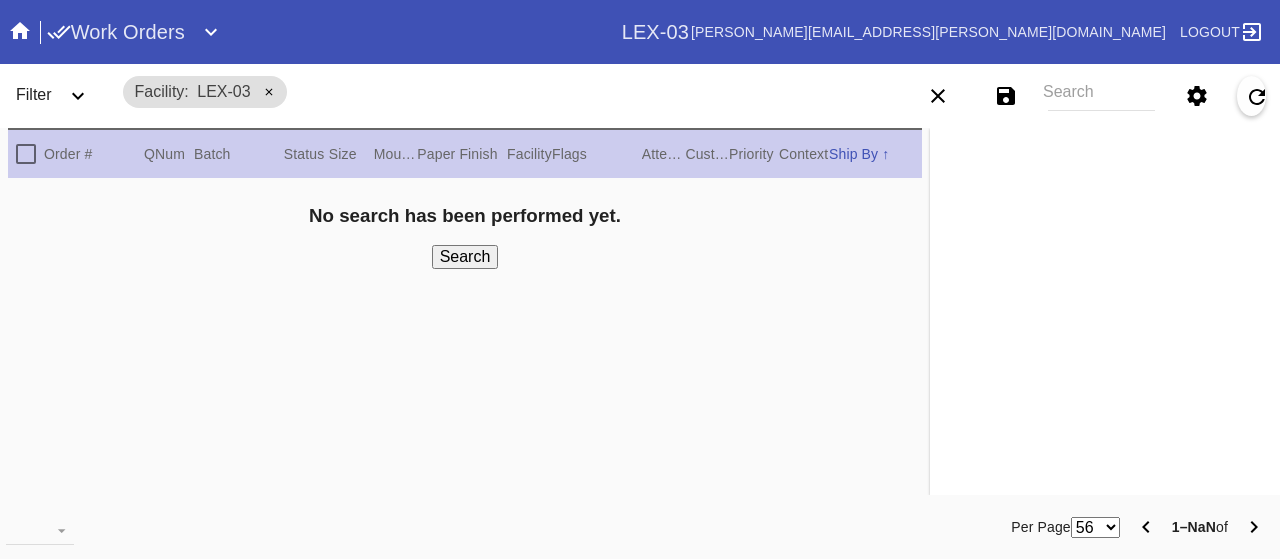 scroll, scrollTop: 0, scrollLeft: 0, axis: both 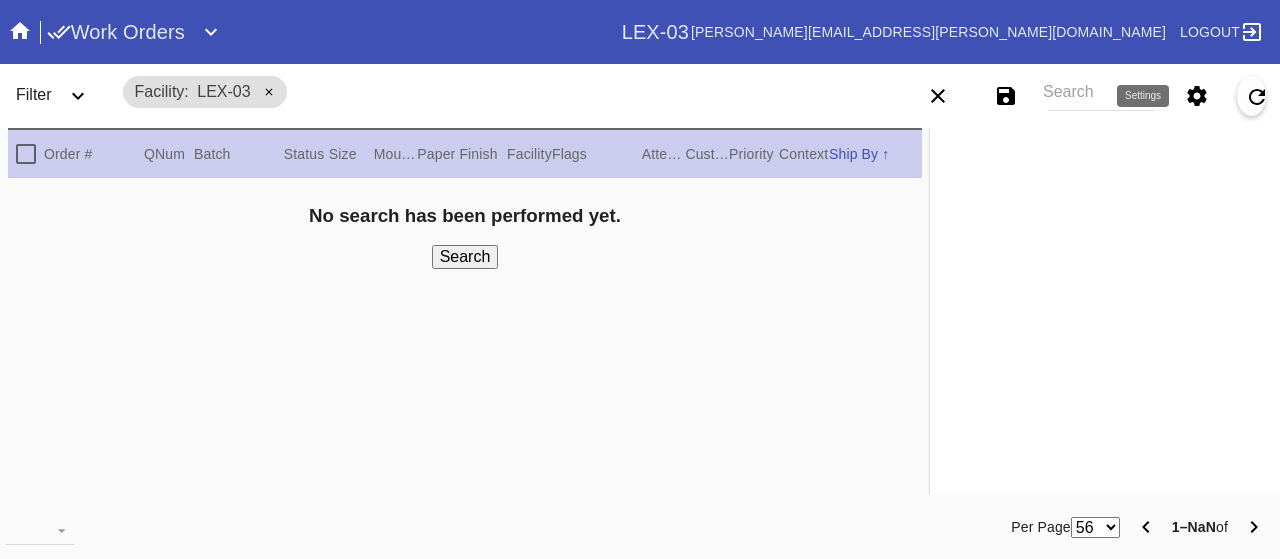 click 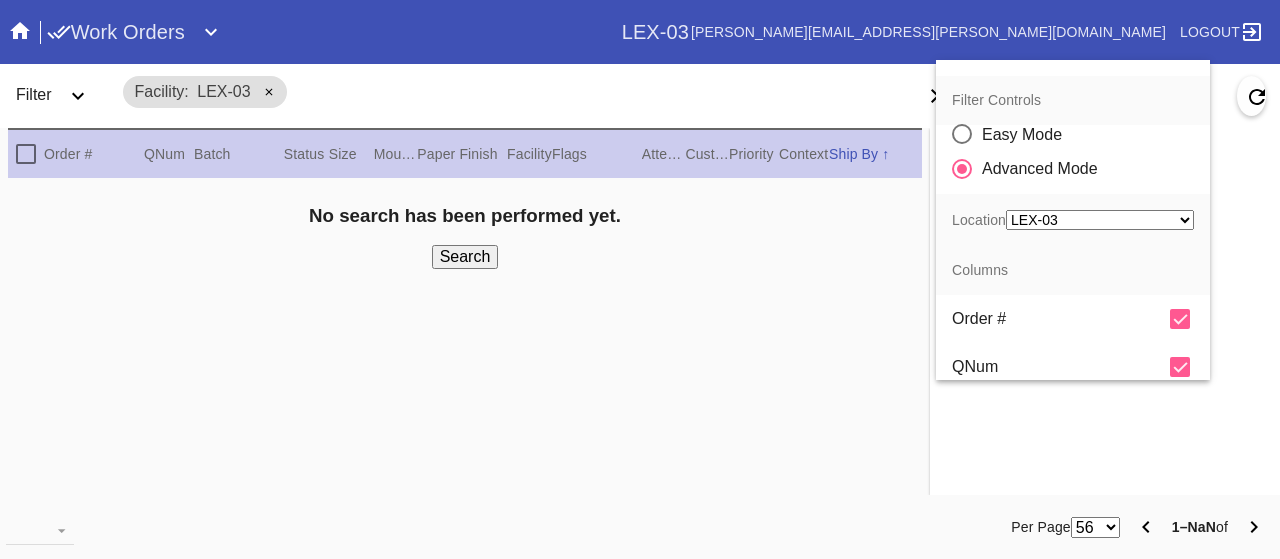 click on "Any Location LEX-02 (inactive) LEX-02_ART (inactive) DCA-01 (inactive) CLT-RTL-MYP BOS-RTL-WEL DCA-RTL-MCL PHL-RLT-SBRN LAX-RTL-SMON (inactive) SFO-RTL-PALO (inactive) DCA-05 LAS-01 LEX-01 ATL-RTL-ALP (inactive) LGA-RTL-WPT AUS-RTL-SAUS BNA-RTL-NASH ELP-01 ORD-RTL-WINN LEX-03 ATL-RTL-WEST DCA-RTL-UNMA DCA-RTL-BETH LGA-RTL-SUM DCA-RTL-MOSA BOS-RTL-SEA AUS-RTL-CAUS ATL-RTL-BUCK PHL-01 (inactive) DCA-RTL-CLAR LGA-RTL-HOBO CLT-RTL-SOE PHL-RTL-PHI DCA-RTL-OLDT DFW-RTL-IVIL BOS-RTL-DRBY (inactive) LGA-RTL-MHIL (inactive) LGA-RTL-NCA LGA-RTL-76TH LGA-RTL-COBL DCA-STR-BETH DCA-RTL-GEO LGA-RTL-PSLO LGA-RTL-WILL ORD-RTL-SOUT LGA-RTL-82ND ORD-RTL-WLOO LGA-RTL-BRNX DCA-RTL-14TH LGA-RTL-VILL ORD-RTL-RNOR MSY-RTL-ORL DCA-04" at bounding box center [1100, 220] 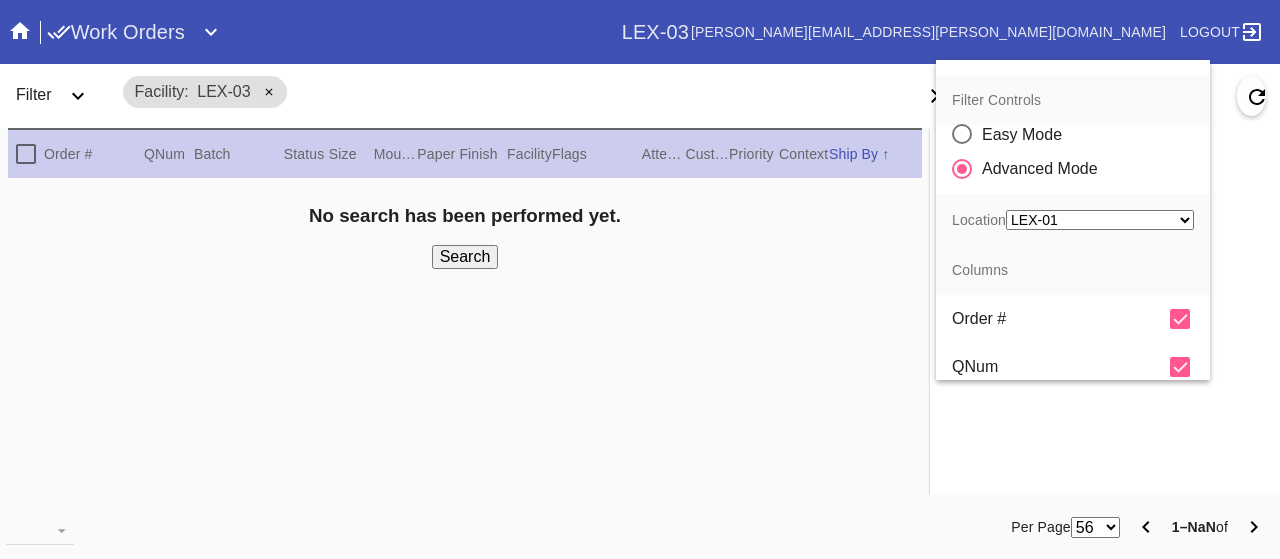 click on "Any Location LEX-02 (inactive) LEX-02_ART (inactive) DCA-01 (inactive) CLT-RTL-MYP BOS-RTL-WEL DCA-RTL-MCL PHL-RLT-SBRN LAX-RTL-SMON (inactive) SFO-RTL-PALO (inactive) DCA-05 LAS-01 LEX-01 ATL-RTL-ALP (inactive) LGA-RTL-WPT AUS-RTL-SAUS BNA-RTL-NASH ELP-01 ORD-RTL-WINN LEX-03 ATL-RTL-WEST DCA-RTL-UNMA DCA-RTL-BETH LGA-RTL-SUM DCA-RTL-MOSA BOS-RTL-SEA AUS-RTL-CAUS ATL-RTL-BUCK PHL-01 (inactive) DCA-RTL-CLAR LGA-RTL-HOBO CLT-RTL-SOE PHL-RTL-PHI DCA-RTL-OLDT DFW-RTL-IVIL BOS-RTL-DRBY (inactive) LGA-RTL-MHIL (inactive) LGA-RTL-NCA LGA-RTL-76TH LGA-RTL-COBL DCA-STR-BETH DCA-RTL-GEO LGA-RTL-PSLO LGA-RTL-WILL ORD-RTL-SOUT LGA-RTL-82ND ORD-RTL-WLOO LGA-RTL-BRNX DCA-RTL-14TH LGA-RTL-VILL ORD-RTL-RNOR MSY-RTL-ORL DCA-04" at bounding box center (1100, 220) 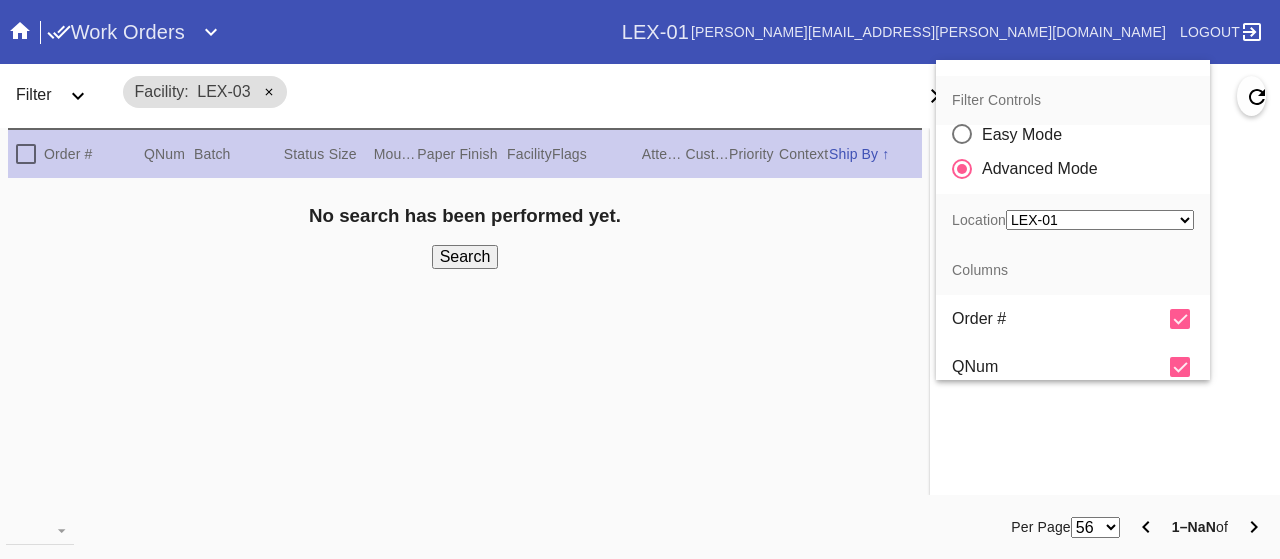 click at bounding box center [640, 279] 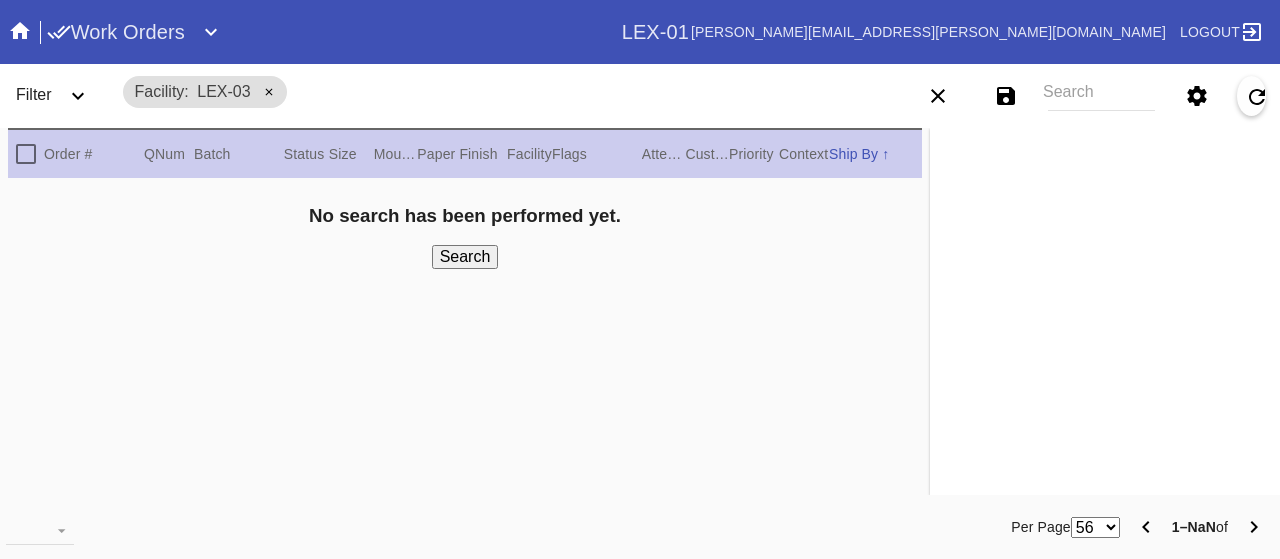 click 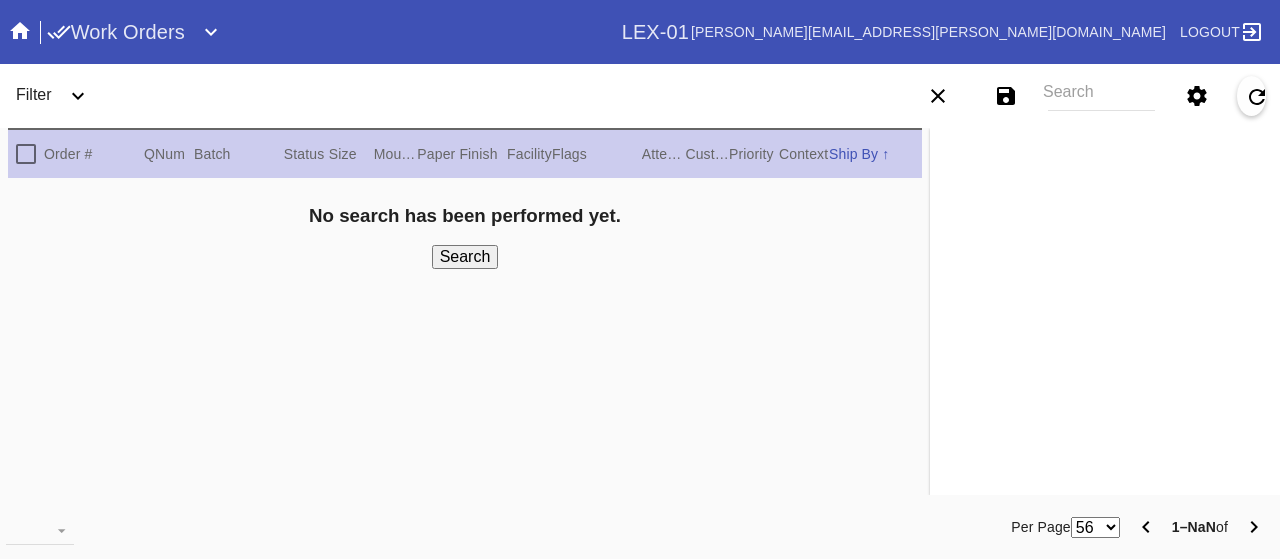 click on "Search" at bounding box center [465, 257] 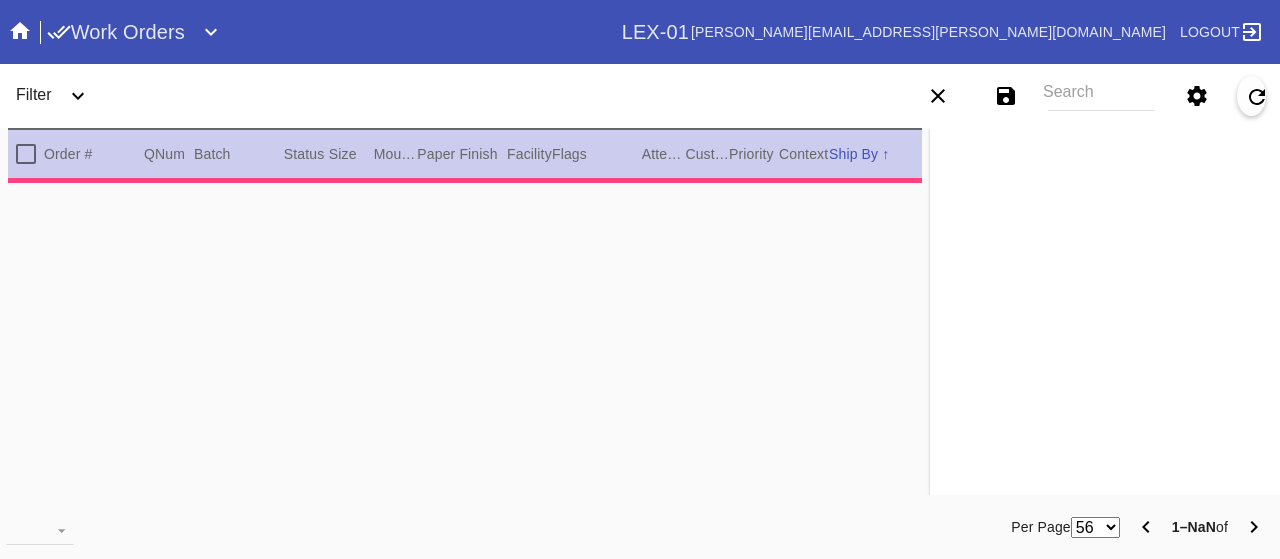 click on "Ship By" at bounding box center [853, 154] 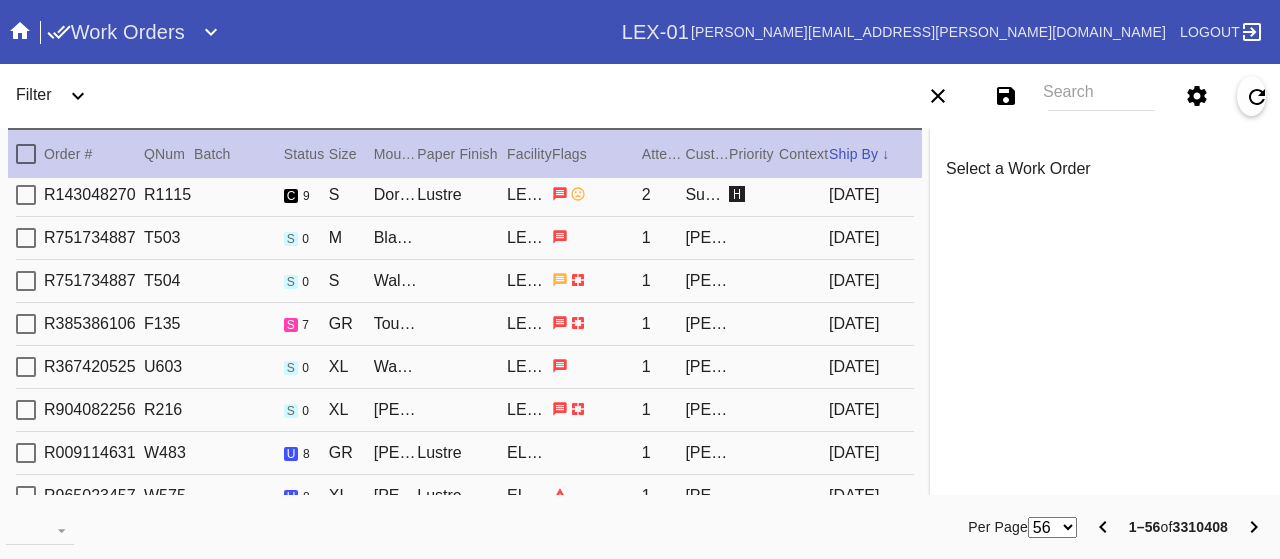 scroll, scrollTop: 647, scrollLeft: 0, axis: vertical 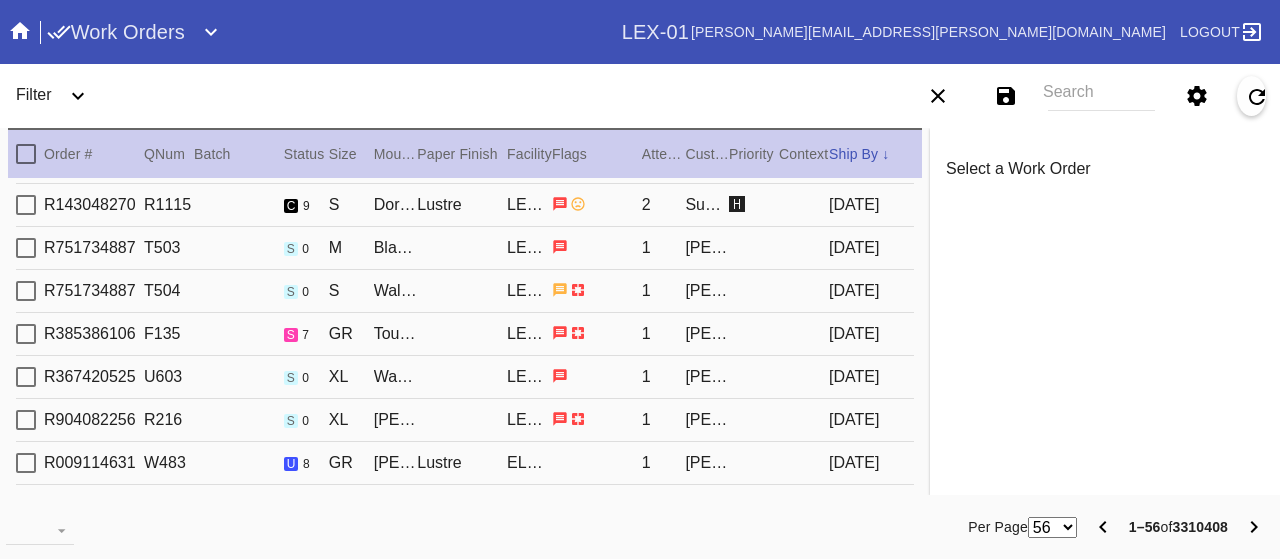 click on "R385386106 F135 s   7 GR Toulouse / White LEX-01 1 Walid Mosarsaa
2025-07-12" at bounding box center (465, 334) 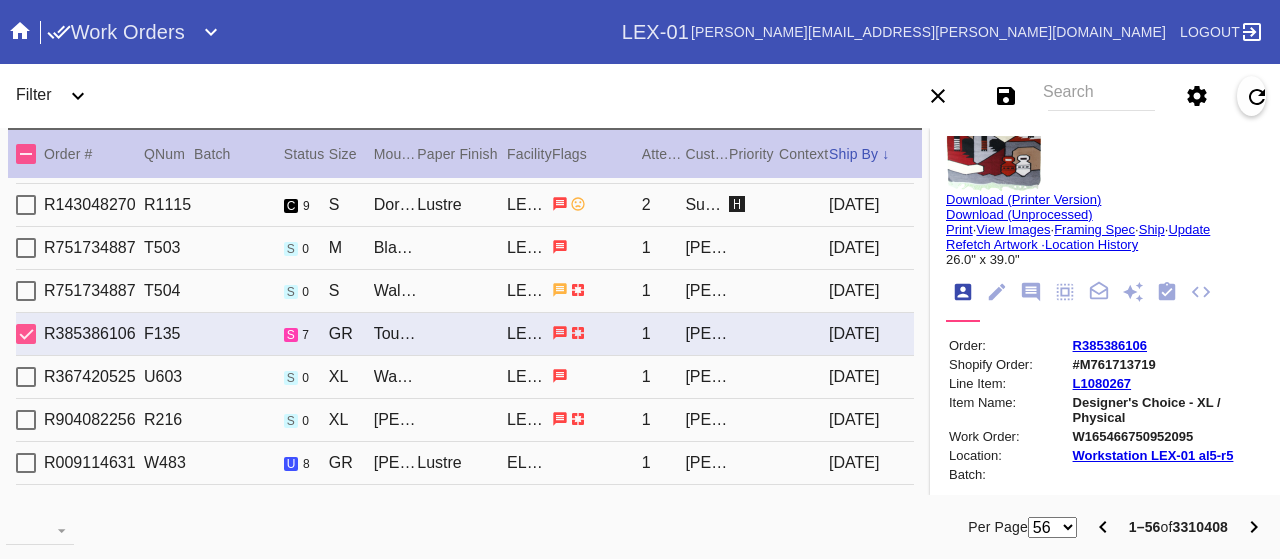 scroll, scrollTop: 131, scrollLeft: 0, axis: vertical 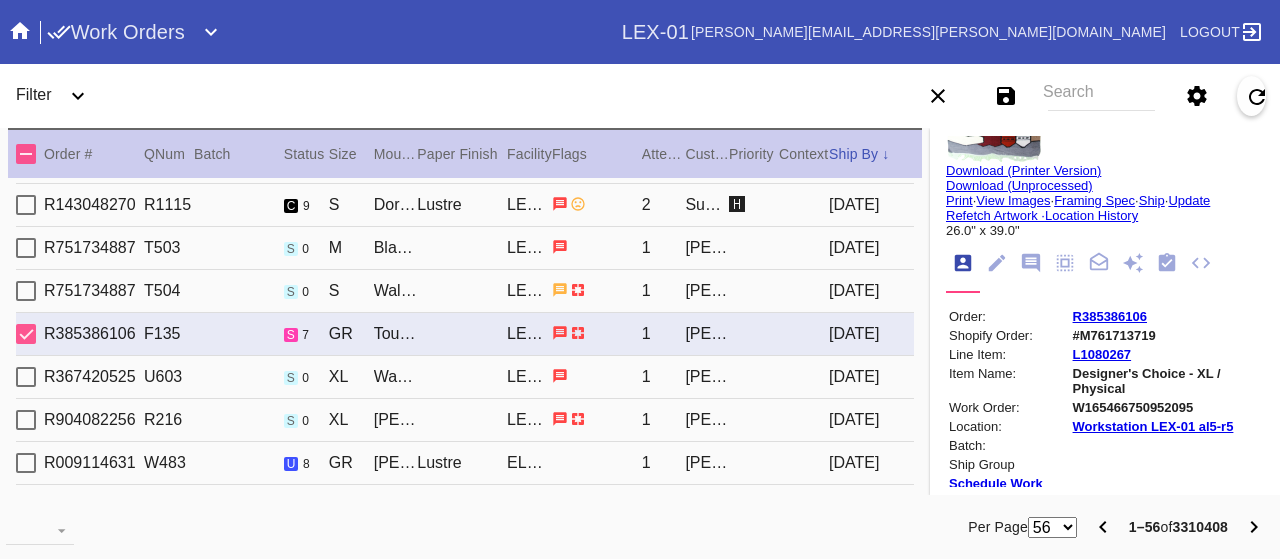click on "W165466750952095" at bounding box center [1167, 407] 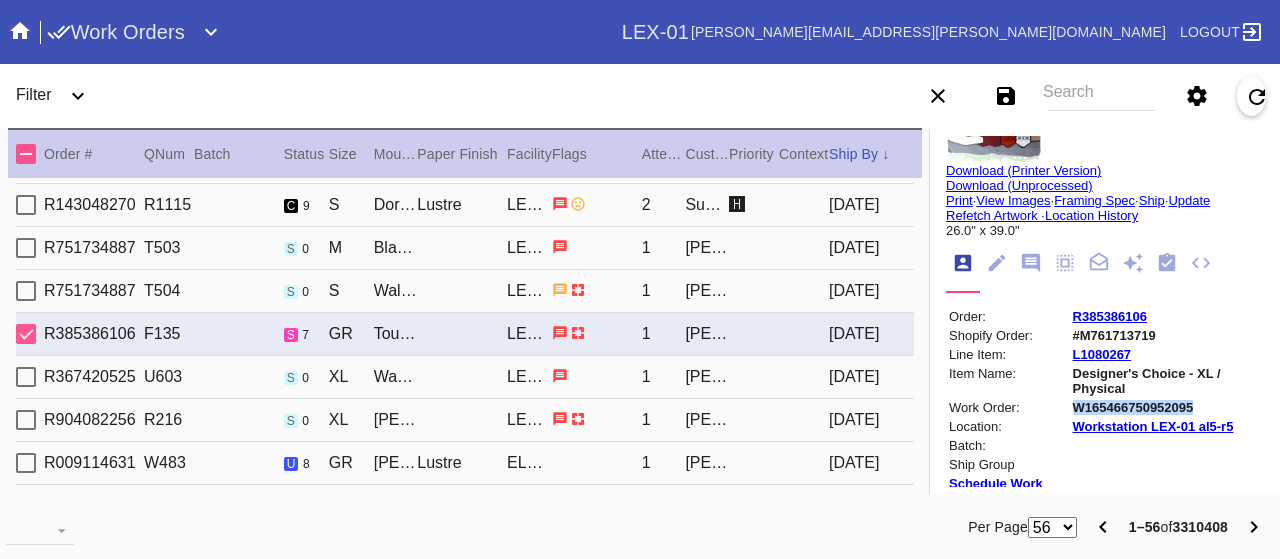 copy on "W165466750952095" 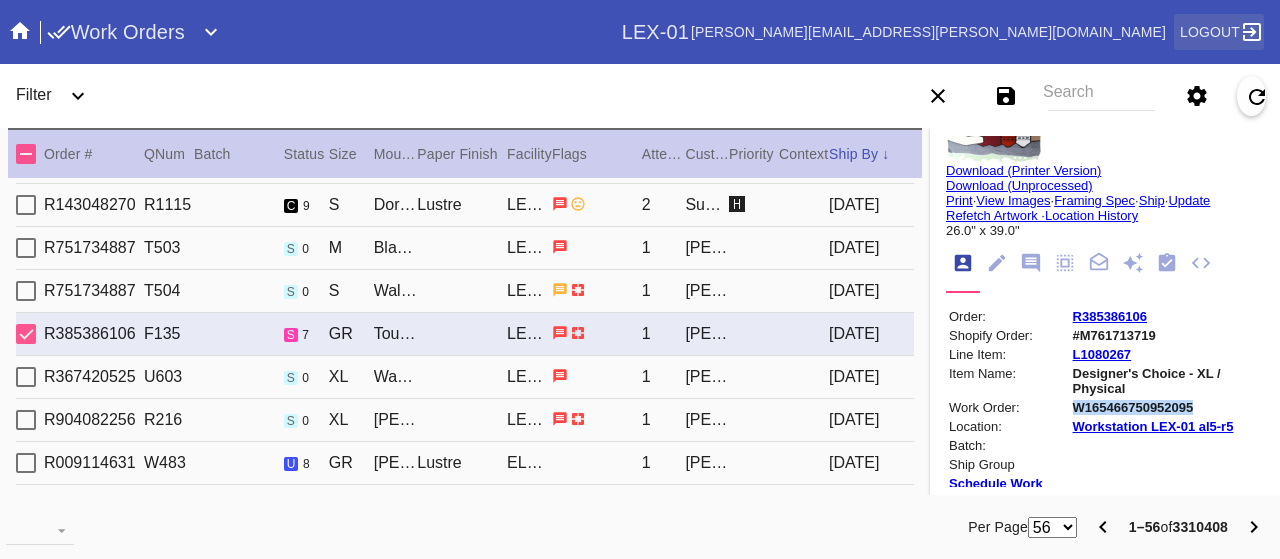 click on "Logout" at bounding box center (1210, 32) 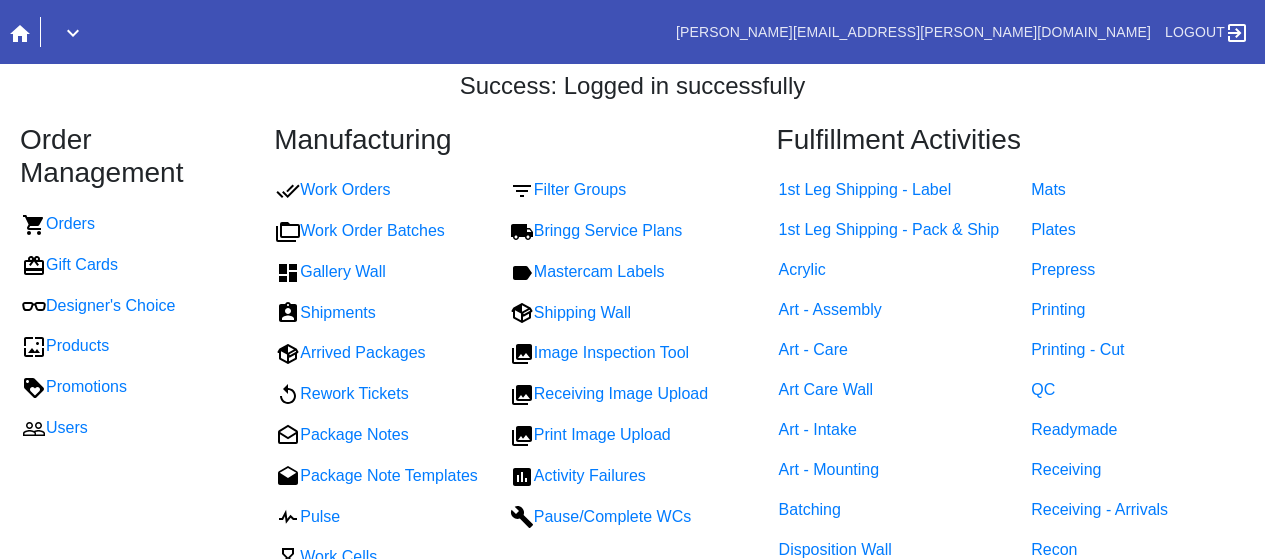 scroll, scrollTop: 0, scrollLeft: 0, axis: both 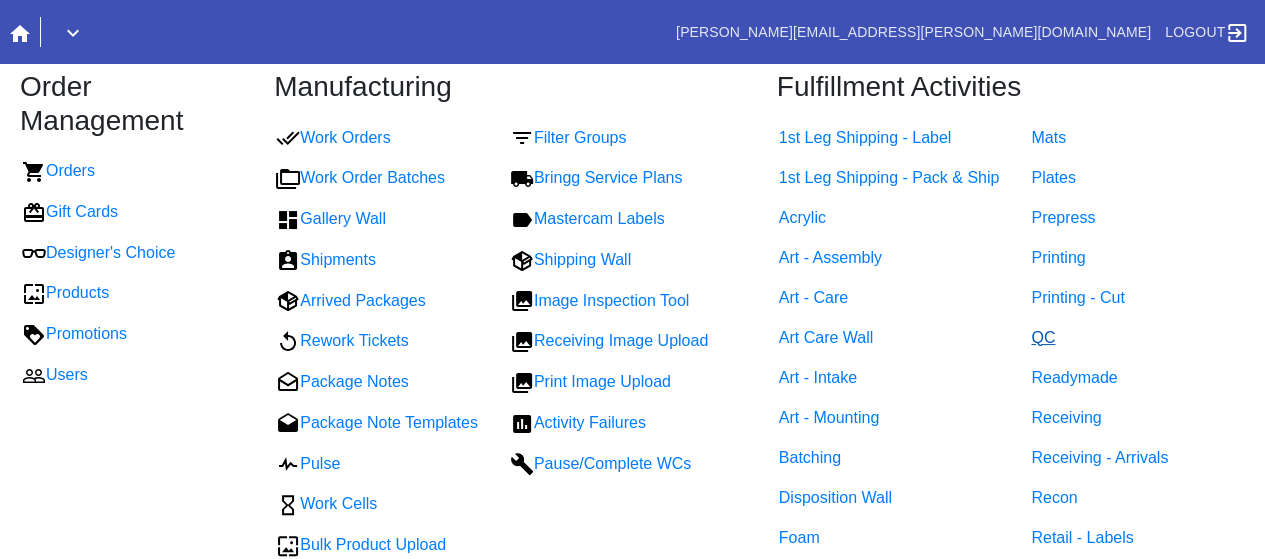 click on "QC" at bounding box center (1043, 337) 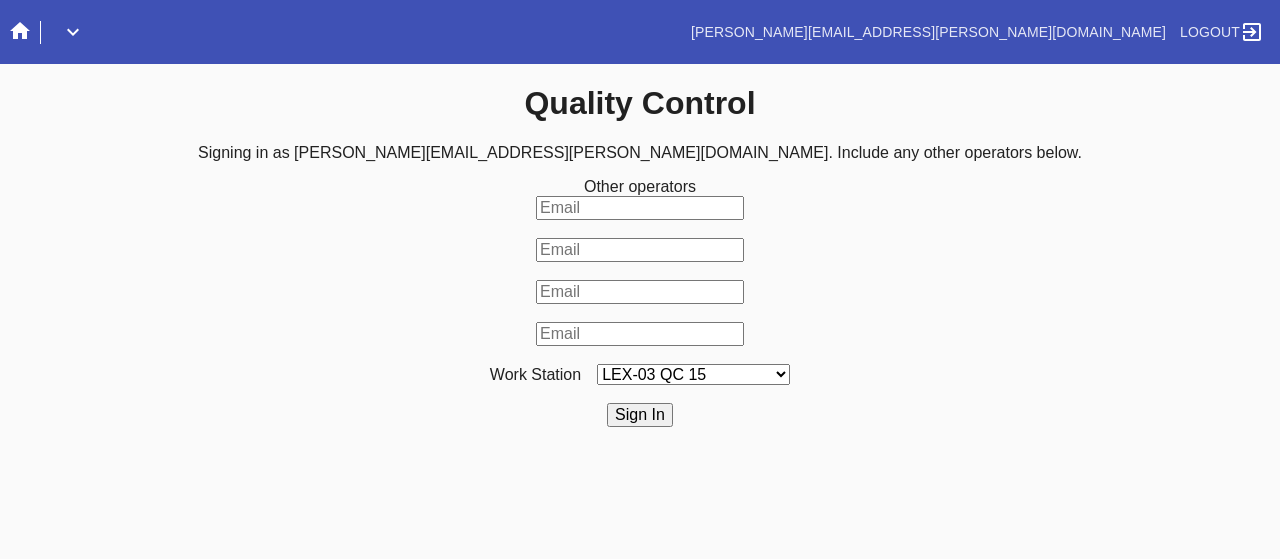 scroll, scrollTop: 0, scrollLeft: 0, axis: both 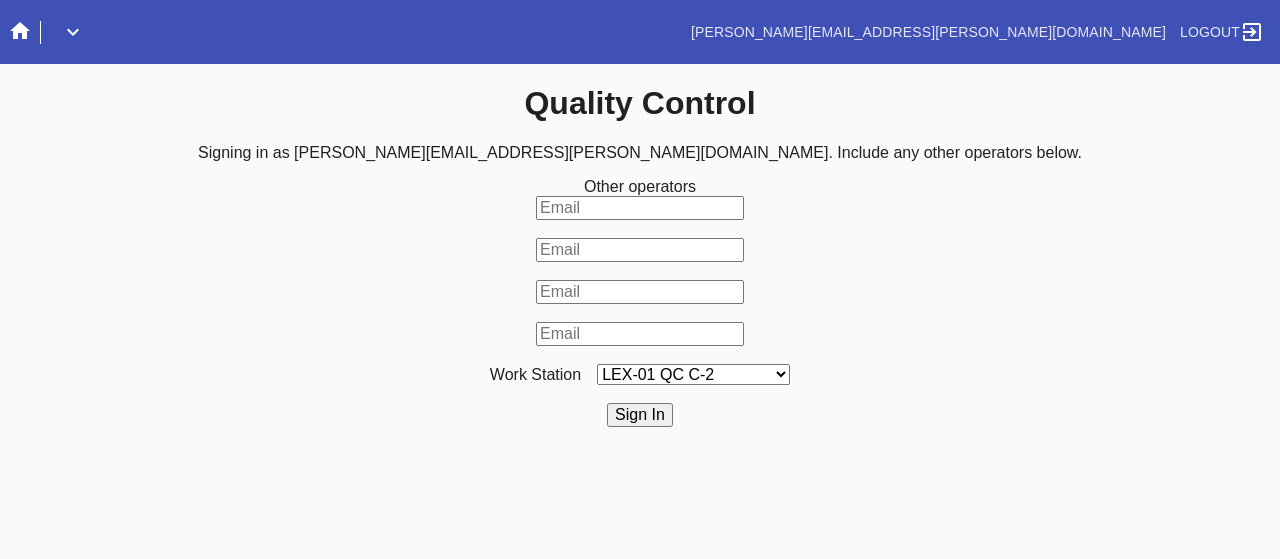 click on "LEX-03 QC 15
LEX-01 AC1-Q1
LEX-01 QC A-2
LEX-01 QC B-2
LAS-01 Art Cell 3 - QC1
LEX-01 AC2-Q1
LEX-01 AC3-Q1
LAS-01 Art Cell 7 - QC1
LEX-01 AL2-Q1
LEX-01 AL5-Q1
LEX-01 AC4-Q1
LEX-01 AL5-Q2
LAS-01 Art Cell 4 - QC1
LAS-01 Art Cell 8 - QC1
LAS-01 Art Cell 1 - QC1
LEX-03 QC 9
LEX-01 QC C-2
LEX-01 QC D-2
LEX-01 QC E-2
LEX-01 QC F-2
LAS-01 Art Cell 5 - QC1
LEX-03 QC 10
LEX-01 AL1-Q1
LEX-03 QC 1
LEX-03 QC 11
LAS-01 Art Cell 2 - QC1
LEX-01 AL1-Q2
ELP-01 QC A-2
ELP-01 QC C-2
ELP-01 QC D-2
ELP-01 [GEOGRAPHIC_DATA] E-2
ELP-01 QC F-2
ELP-01 QC G-2
ELP-01 QC H-2
LEX-03 Ornament QC
LEX-03 QC 12
LEX-03 QC 2
LEX-03 QC 3
LEX-03 QC 4
LEX-03 QC 5
LEX-03 QC 6
LEX-03 QC 7
LEX-03 QC 8
LEX-03 QC 13
DCA-05 QC A
LEX-03 QC 16
DCA-05 QC B
DCA-05 QC C
DCA-05 QC D
LEX-01 AL4-Q1
LAS-01 Art Cell 6 - QC1
DCA-05 [GEOGRAPHIC_DATA] E
DCA-05 QC F
DCA-05 QC G
DCA-05 QC H
ELP-01 QC B-2
LEX-03 QC 14
LEX-01 AL3-Q1
LEX-01 AL3-Q2" at bounding box center [693, 374] 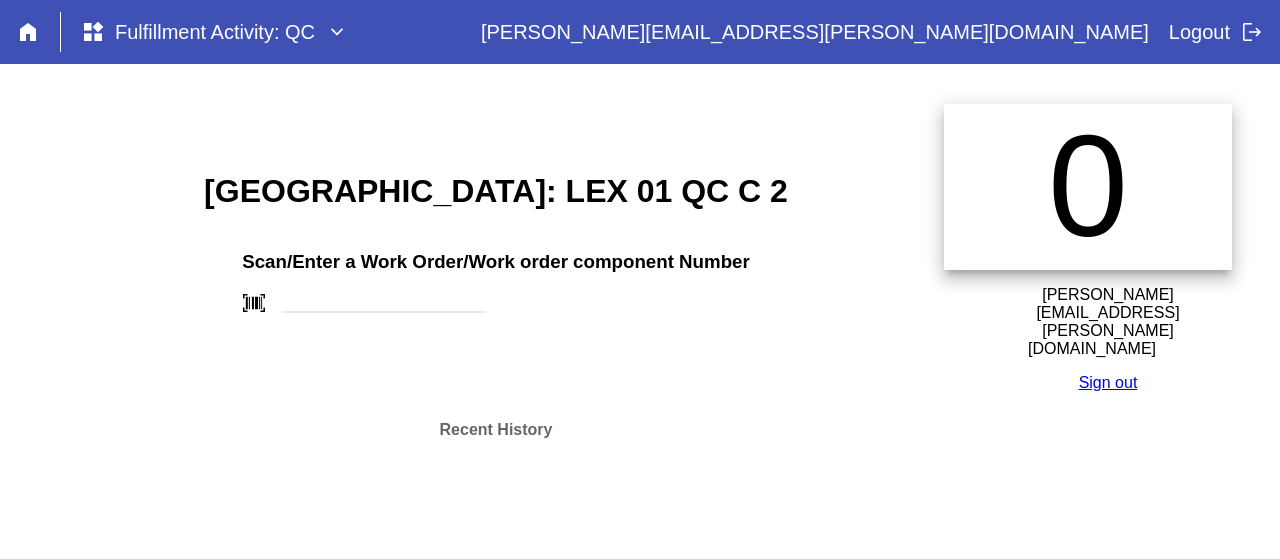 scroll, scrollTop: 0, scrollLeft: 0, axis: both 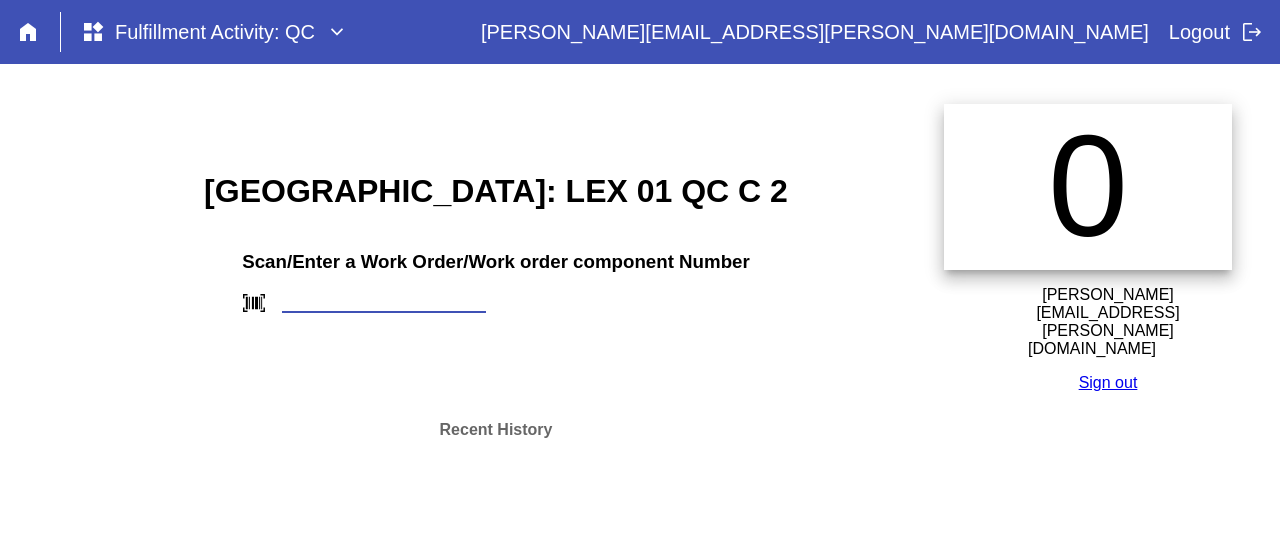 paste on "W165466750952095" 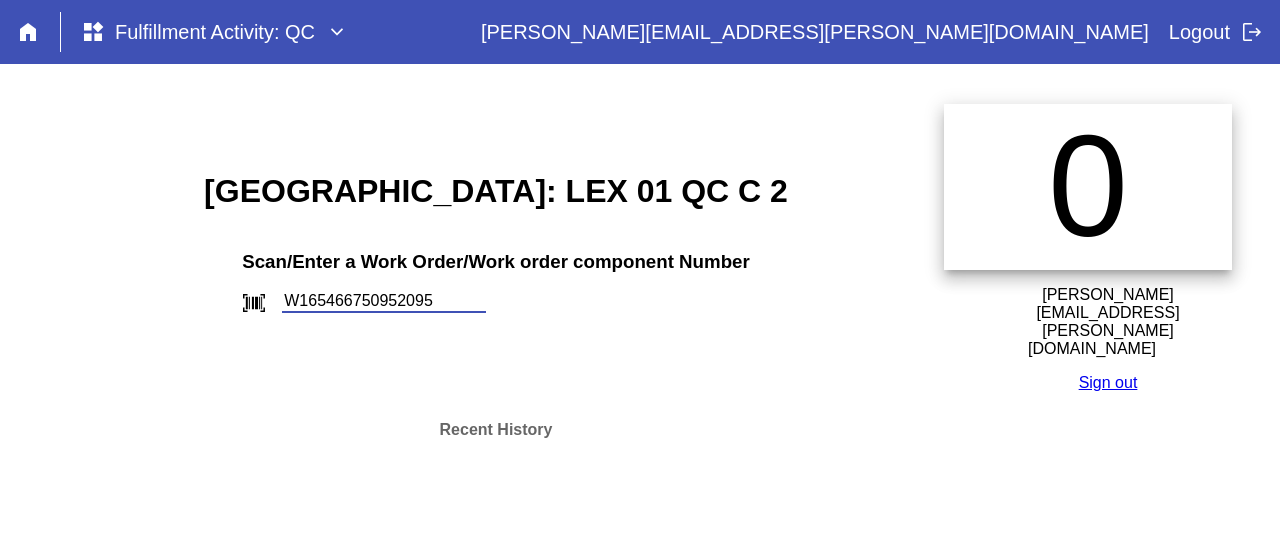 type on "W165466750952095" 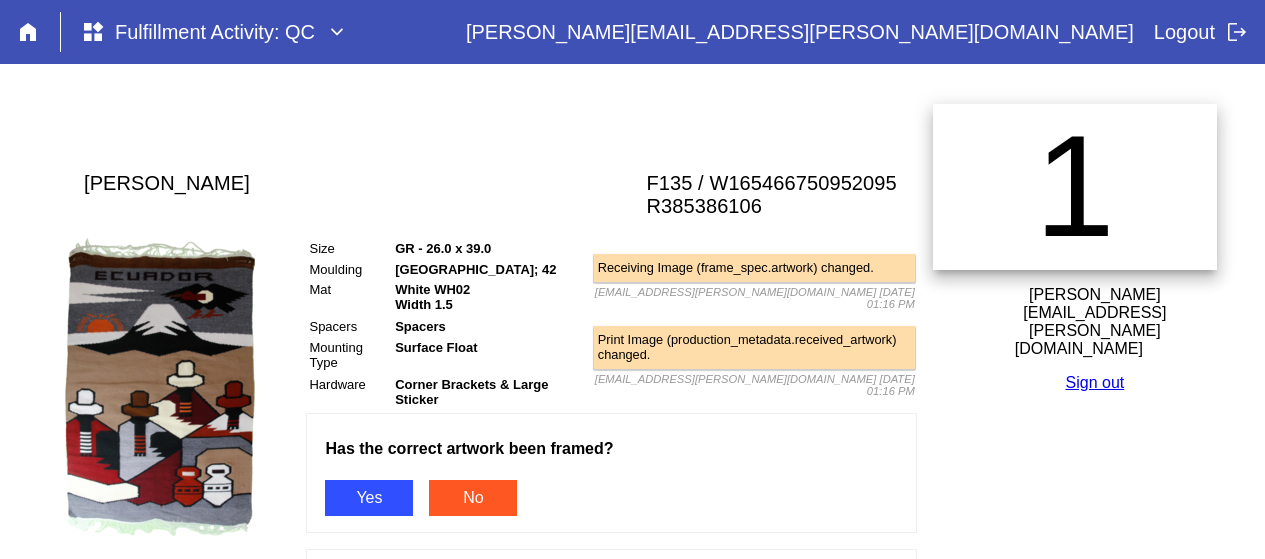 scroll, scrollTop: 0, scrollLeft: 0, axis: both 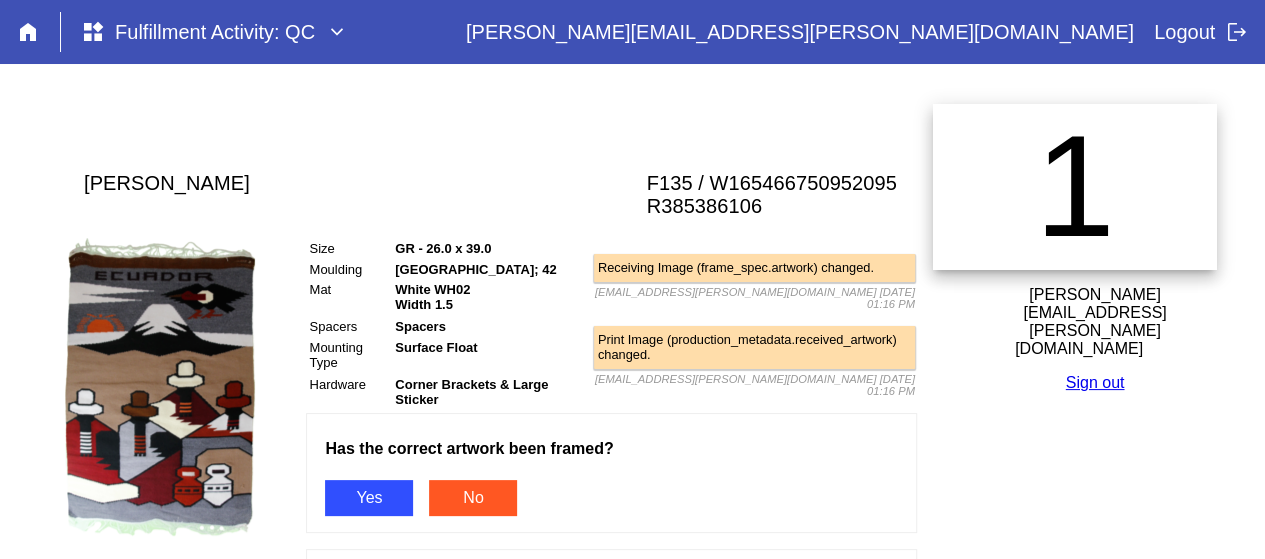 drag, startPoint x: 1274, startPoint y: 87, endPoint x: 1273, endPoint y: -121, distance: 208.00241 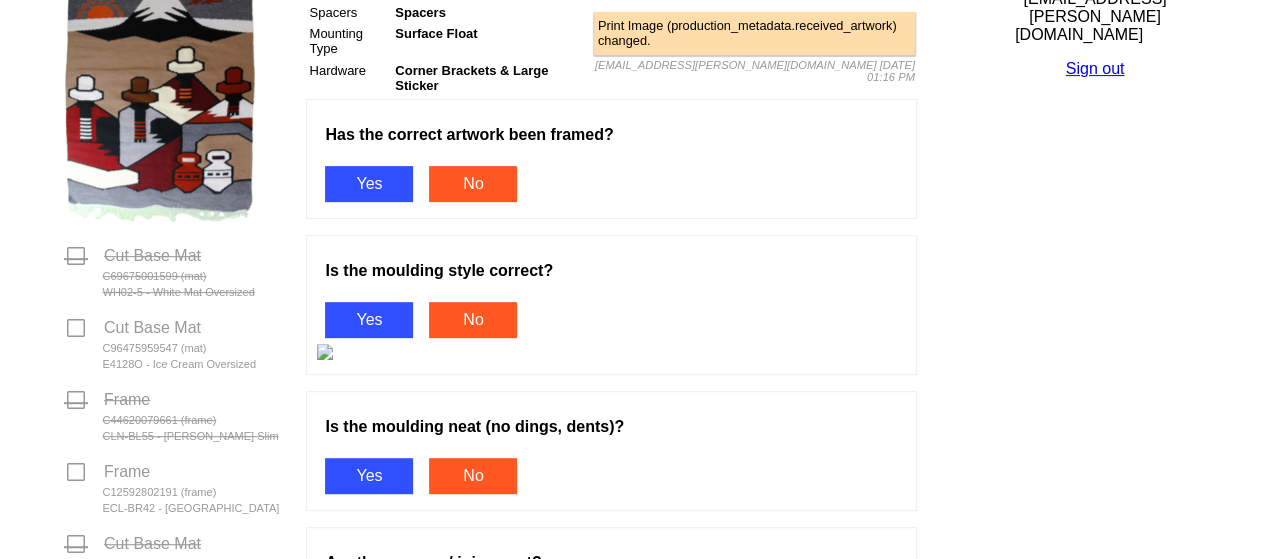 scroll, scrollTop: 306, scrollLeft: 0, axis: vertical 